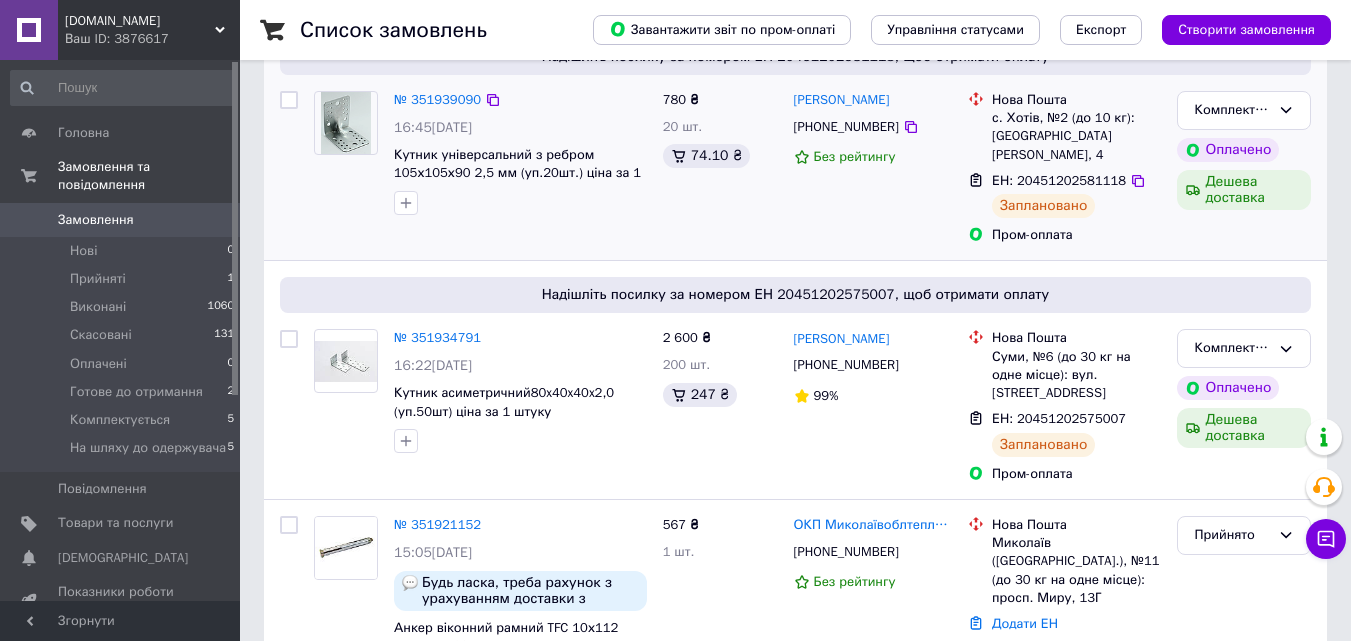 scroll, scrollTop: 600, scrollLeft: 0, axis: vertical 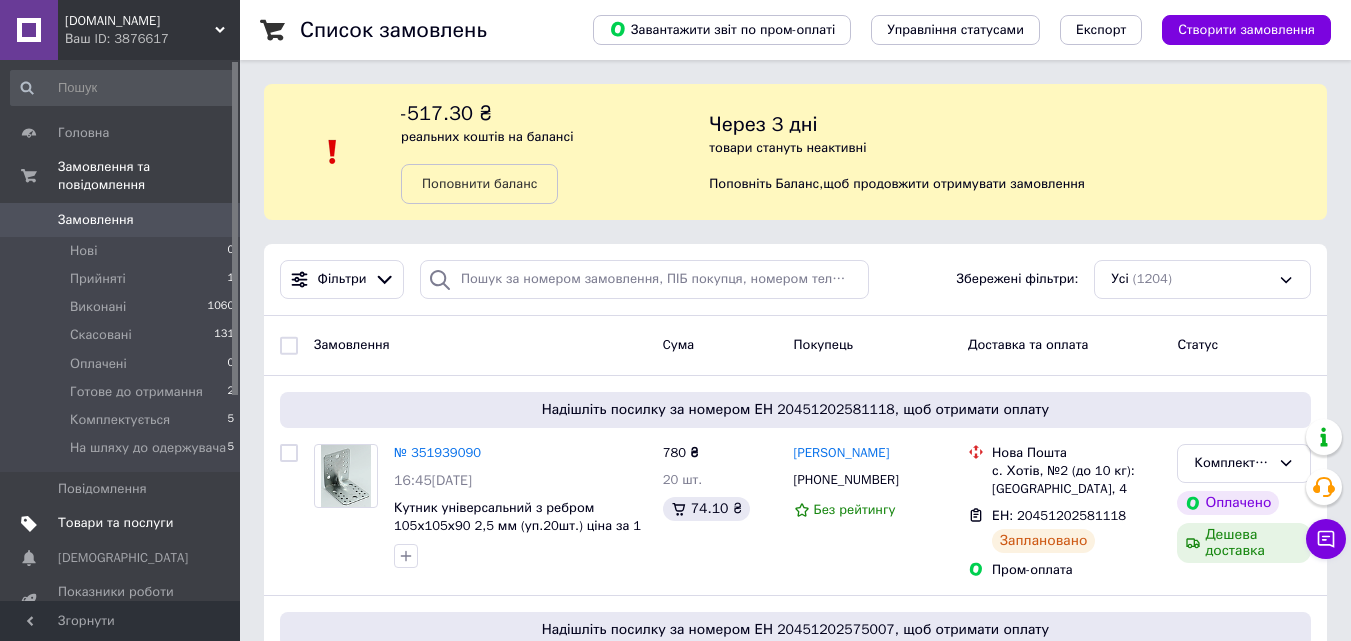 click on "Товари та послуги" at bounding box center (115, 523) 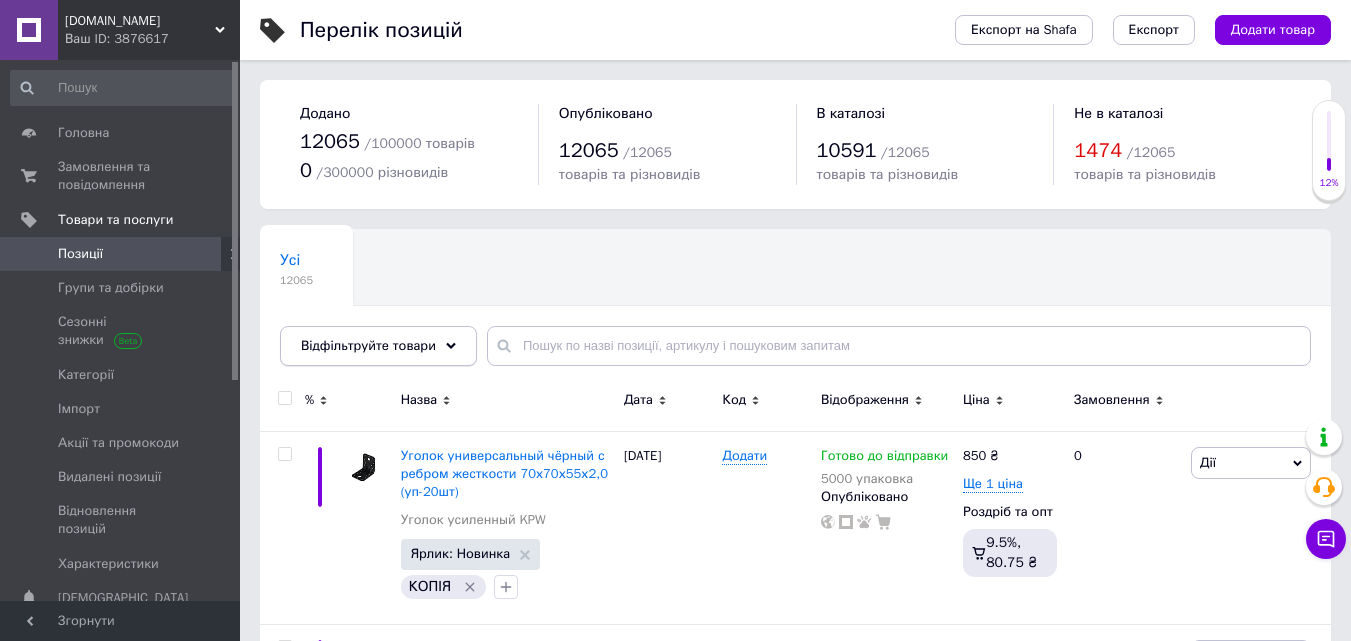 click on "Відфільтруйте товари" at bounding box center (368, 345) 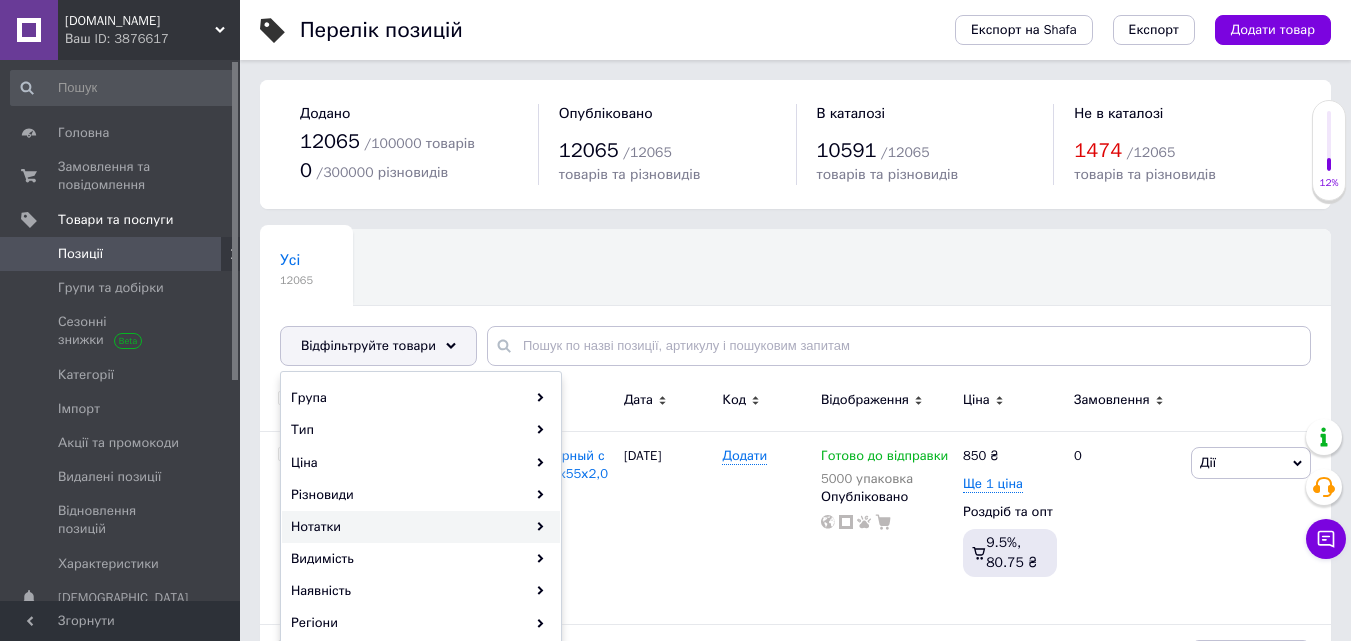 click on "Нотатки" at bounding box center [421, 527] 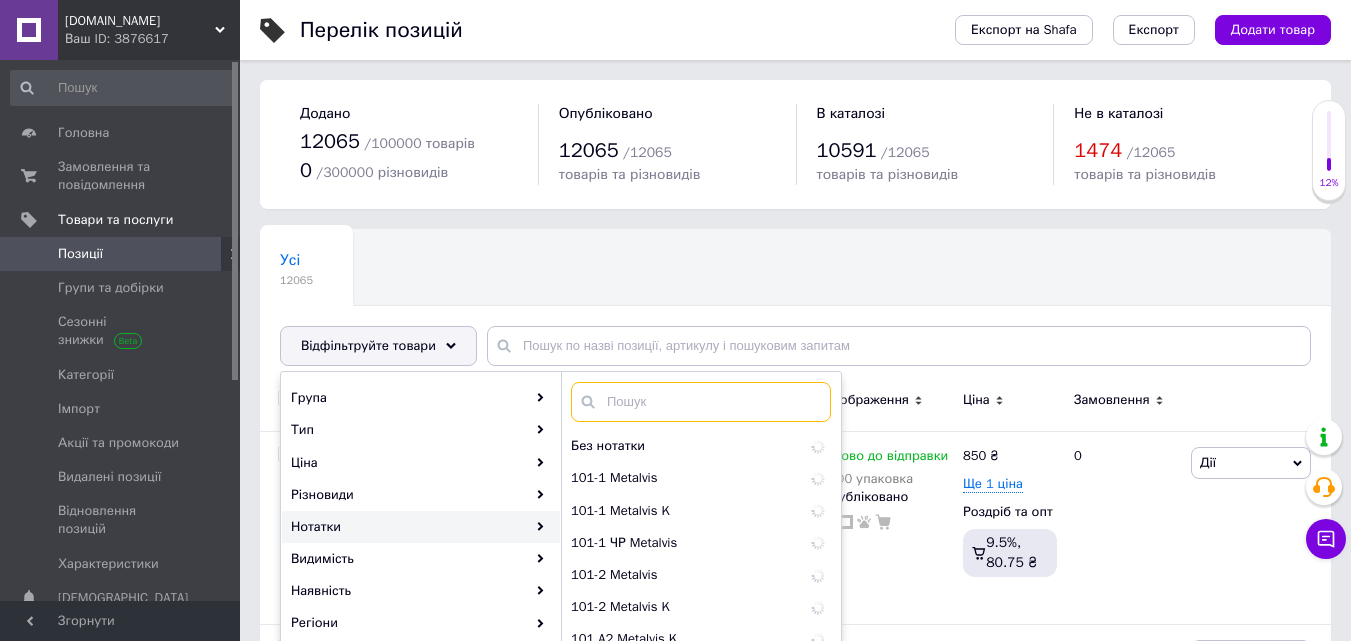 click at bounding box center [701, 402] 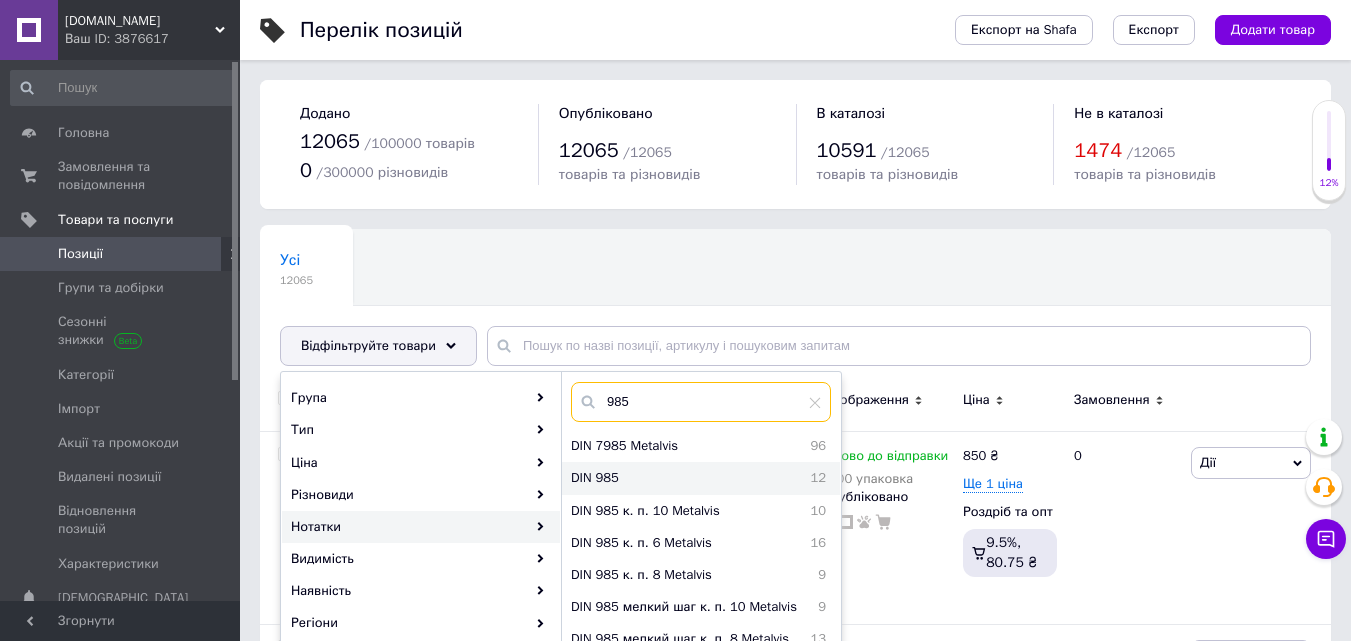 type on "985" 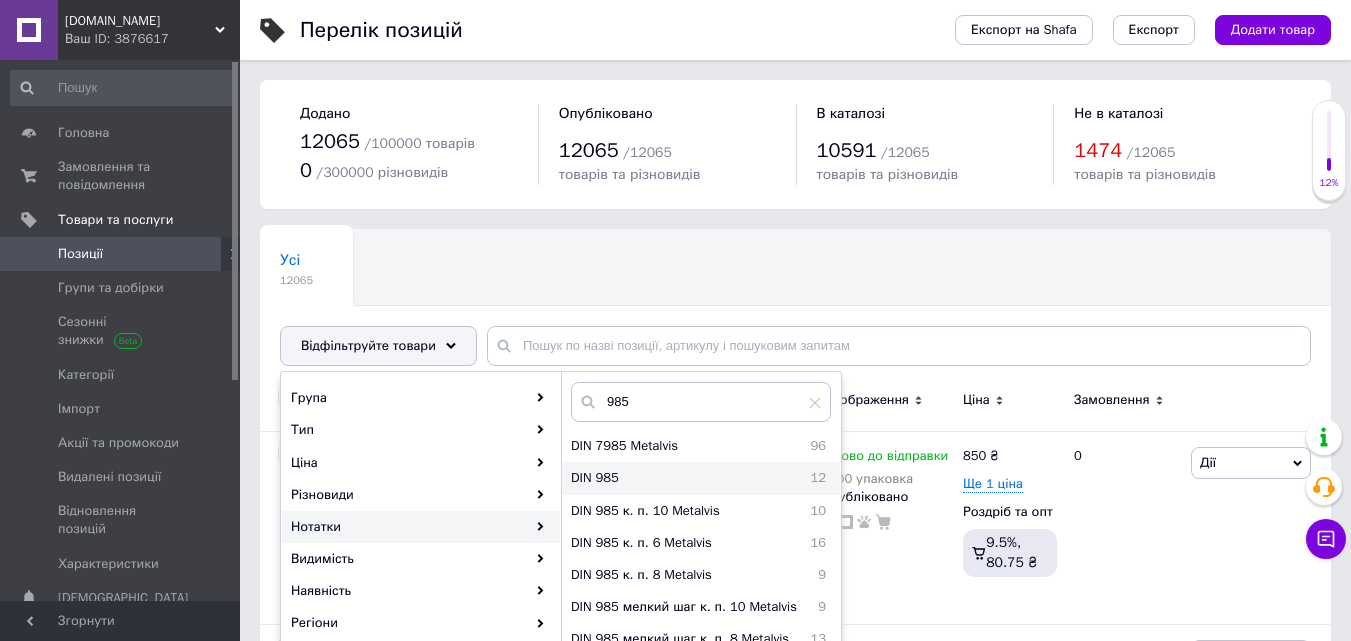 click on "DIN 985" at bounding box center (654, 478) 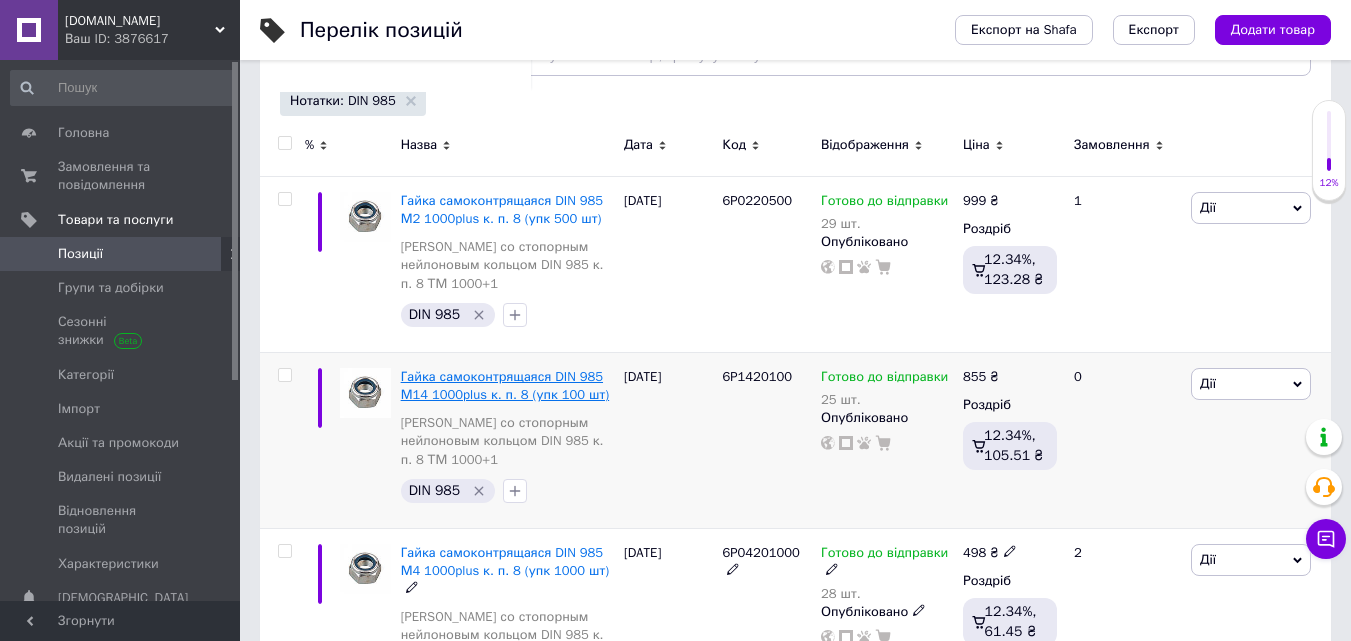 scroll, scrollTop: 300, scrollLeft: 0, axis: vertical 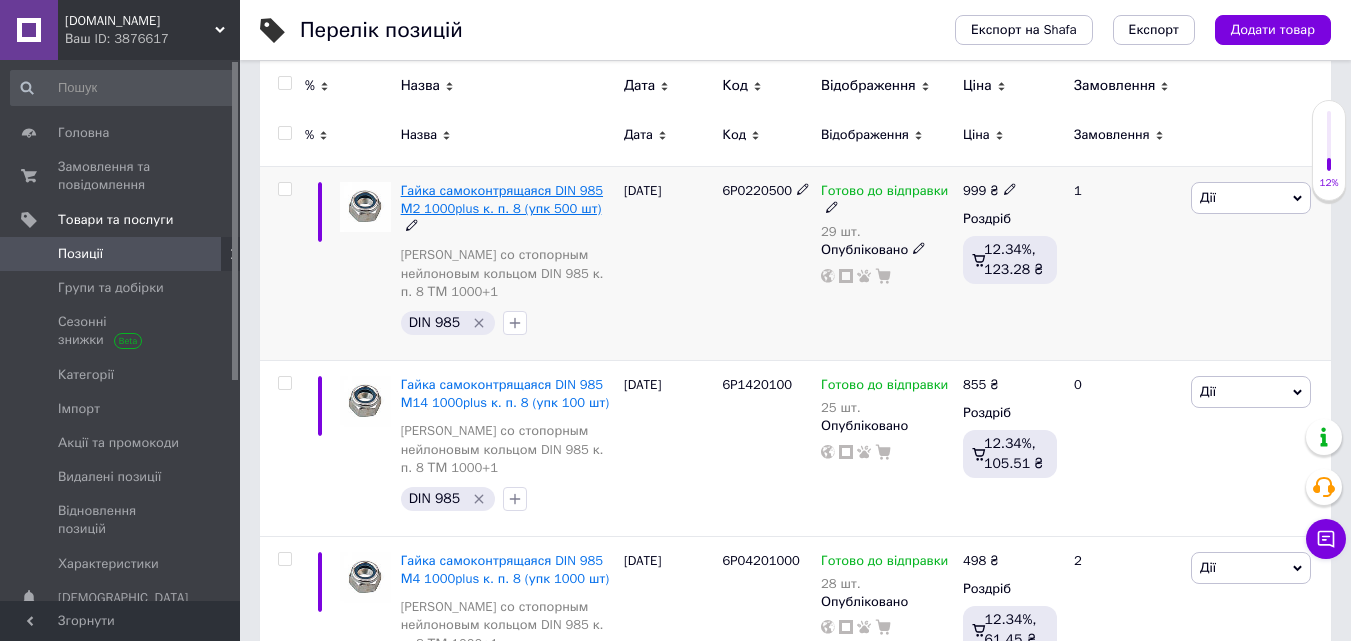 click on "Гайка самоконтрящаяся DIN 985 М2 1000plus к. п. 8 (упк 500 шт)" at bounding box center [502, 199] 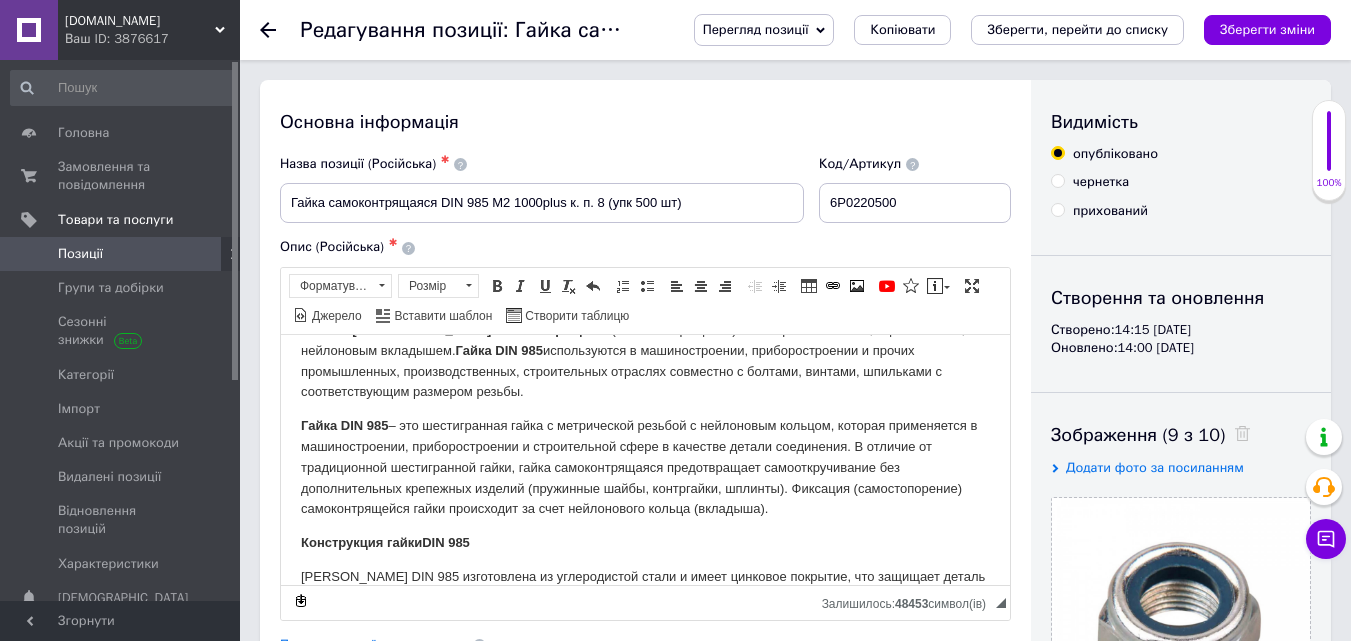 scroll, scrollTop: 0, scrollLeft: 0, axis: both 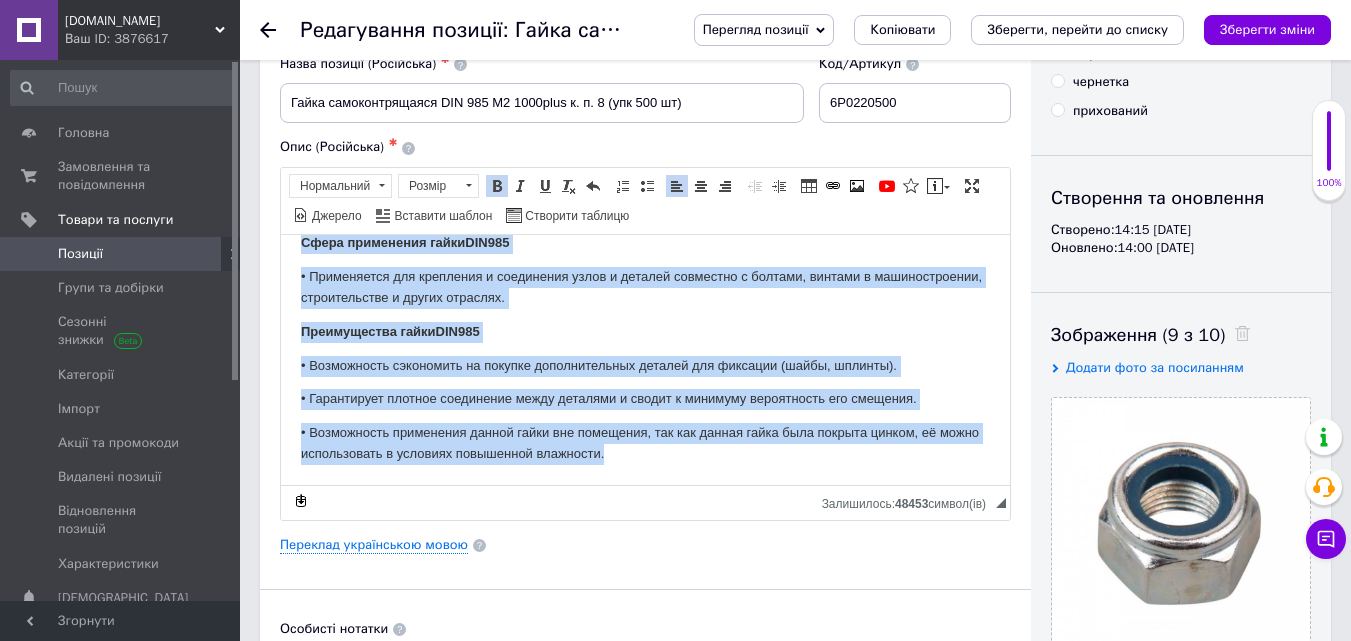 drag, startPoint x: 298, startPoint y: 256, endPoint x: 693, endPoint y: 484, distance: 456.08005 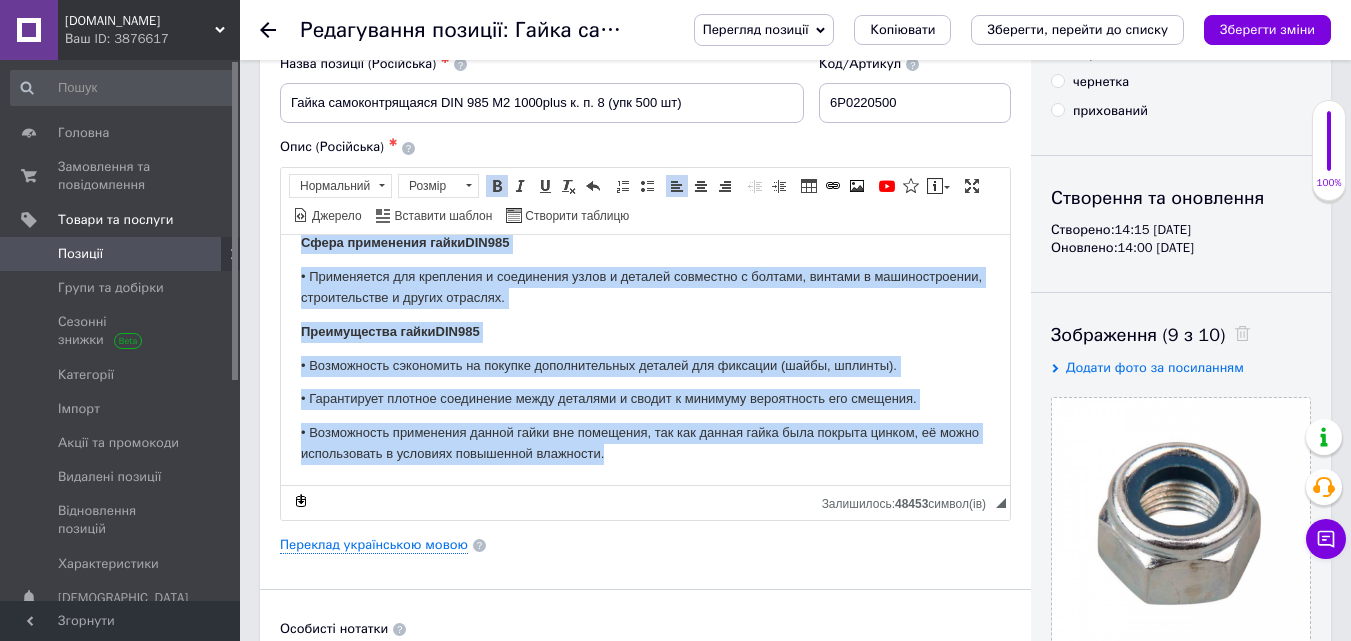 copy on "DIN 985 Гайка   самоконтрящаяся  (самостопорящаяся) шестигранная низкая, оцинкованная, с нейлоновым вкладышем.  Гайка DIN 985  используются в машиностроении, приборостроении и прочих промышленных, производственных, строительных отраслях совместно с болтами, винтами, шпильками с соответствующим размером резьбы. Гайка DIN 985  – это шестигранная гайка с метрической резьбой с нейлоновым кольцом, которая применяется в машиностроении, приборостроении и строительной сфере в качестве детали соединения. В отличие от традиционной шестигранной гайки, гайка самоконтрящаяся предотвращает самооткручивание без дополнительных крепежных изделий (пружинные шайбы, контргайки, шплинты). Фиксация (самостопорение) самоконтрящейся гайки происходит за счет нейлонового кольца (вкладыша).  Конструкция гайки  DIN 985 Гайка DIN 985 изготовлена из углеродистой стали и имеет цинковое покрытие, что защищает деталь от коррозии. Данное изделие также имеет вкладыш из нейлона, изготовлено согласно немецким стандартам качества DIN 985. Сфер..." 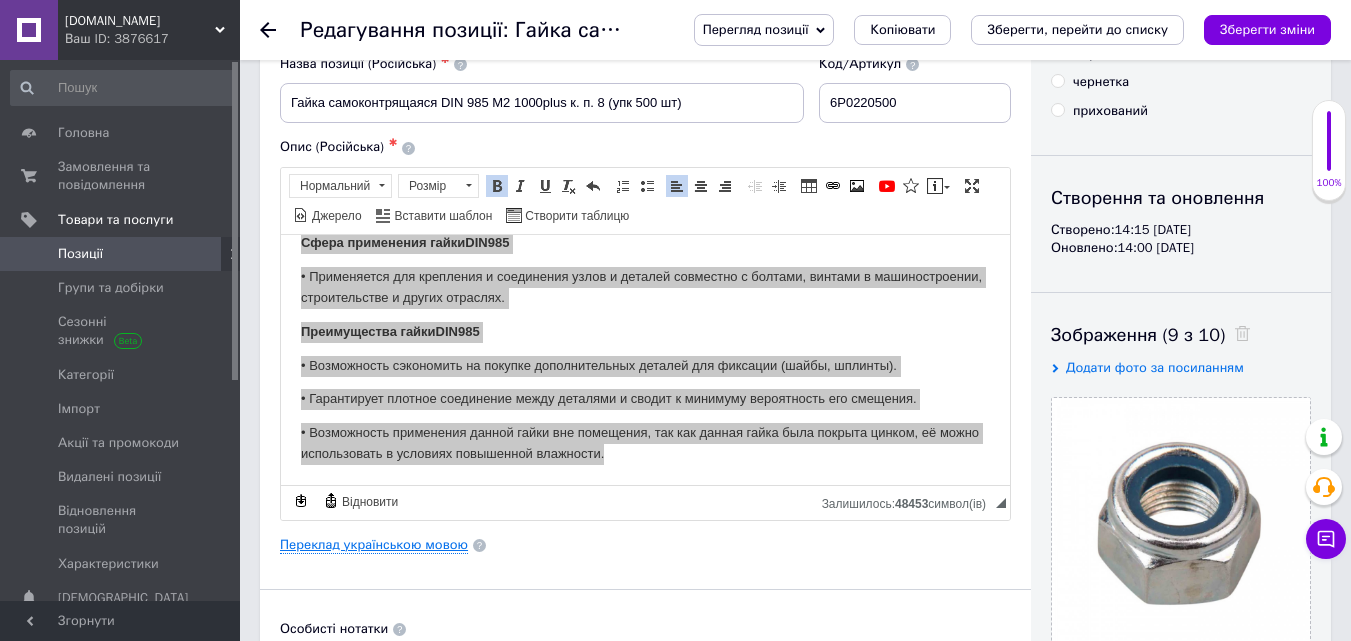 click on "Переклад українською мовою" at bounding box center [374, 545] 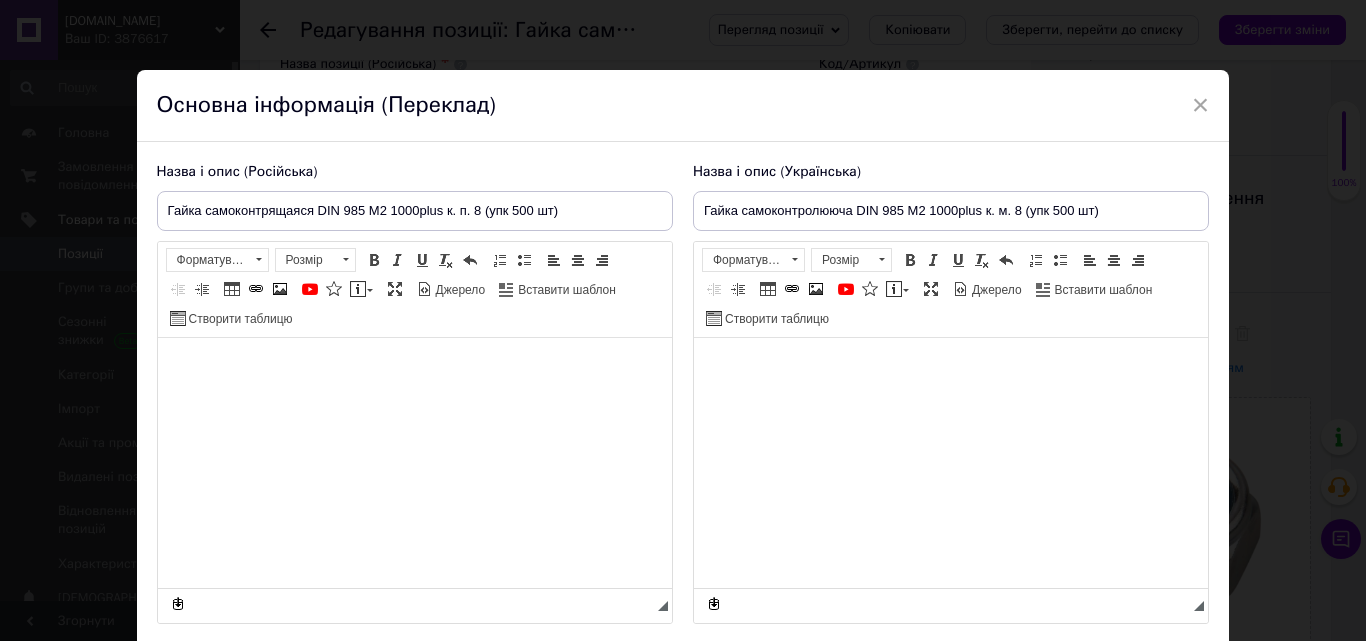 type on "Гайка самоконтролююча DIN 985 М2 1000plus к. м. 8 (упк 500 шт)" 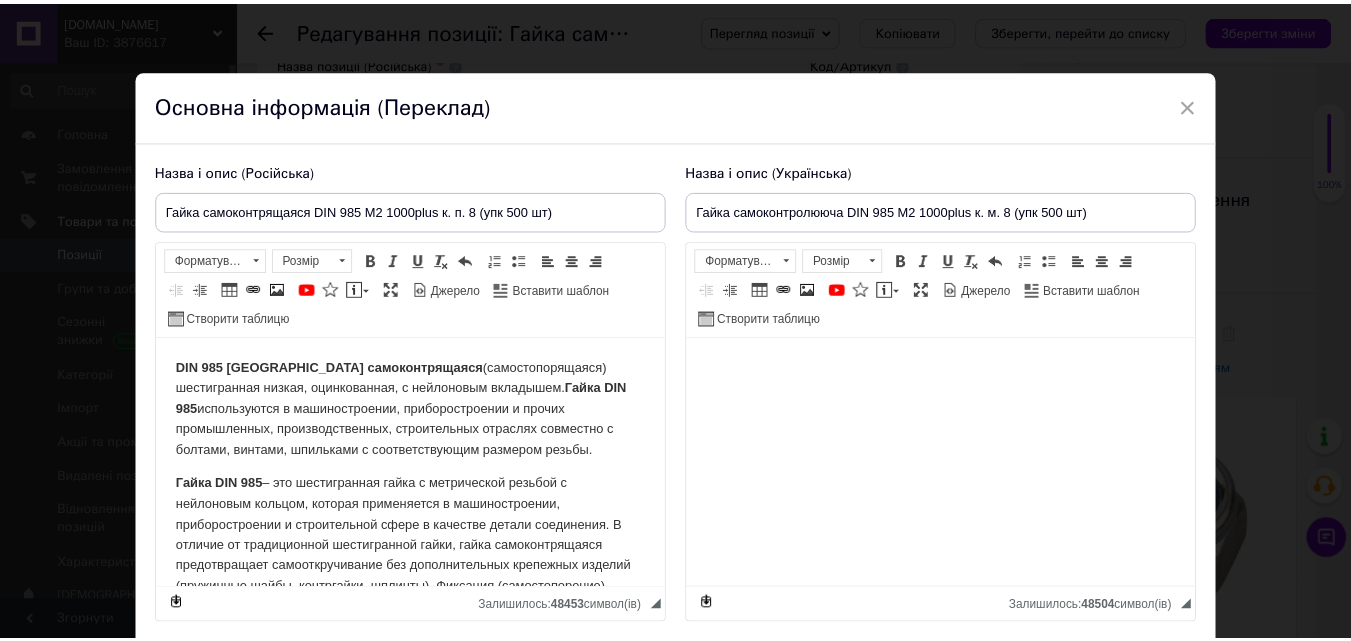 scroll, scrollTop: 0, scrollLeft: 0, axis: both 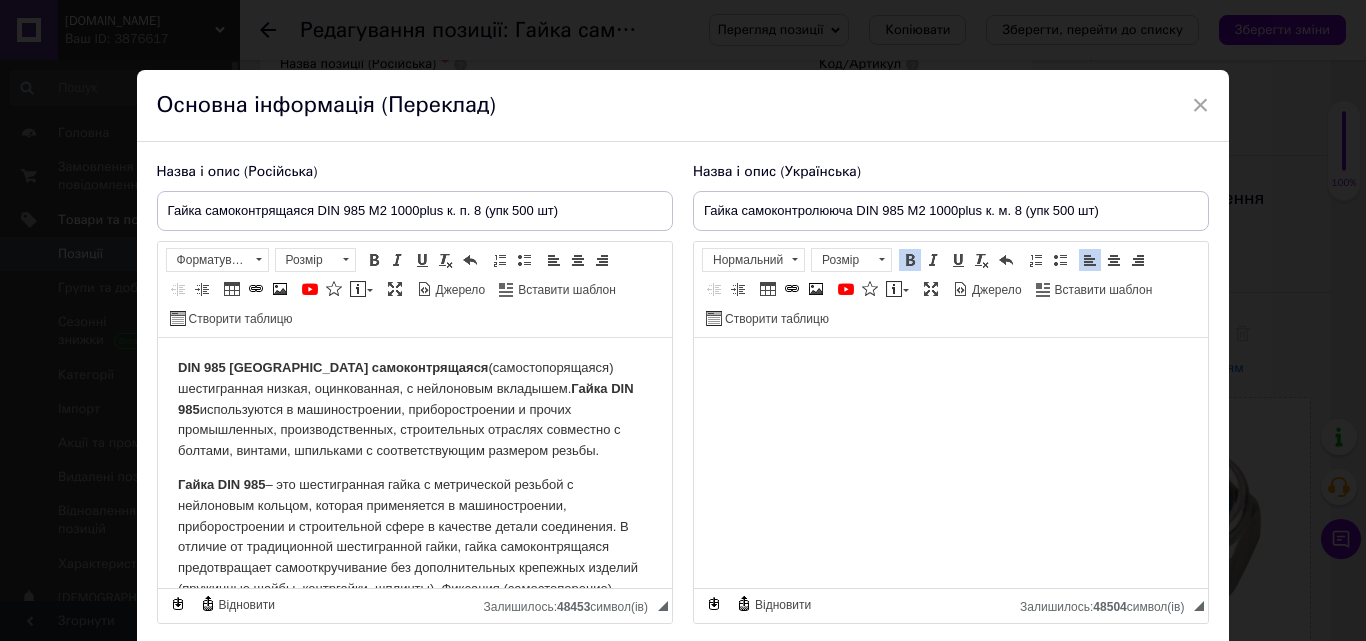 click on "Основна інформація (Переклад)" at bounding box center (683, 106) 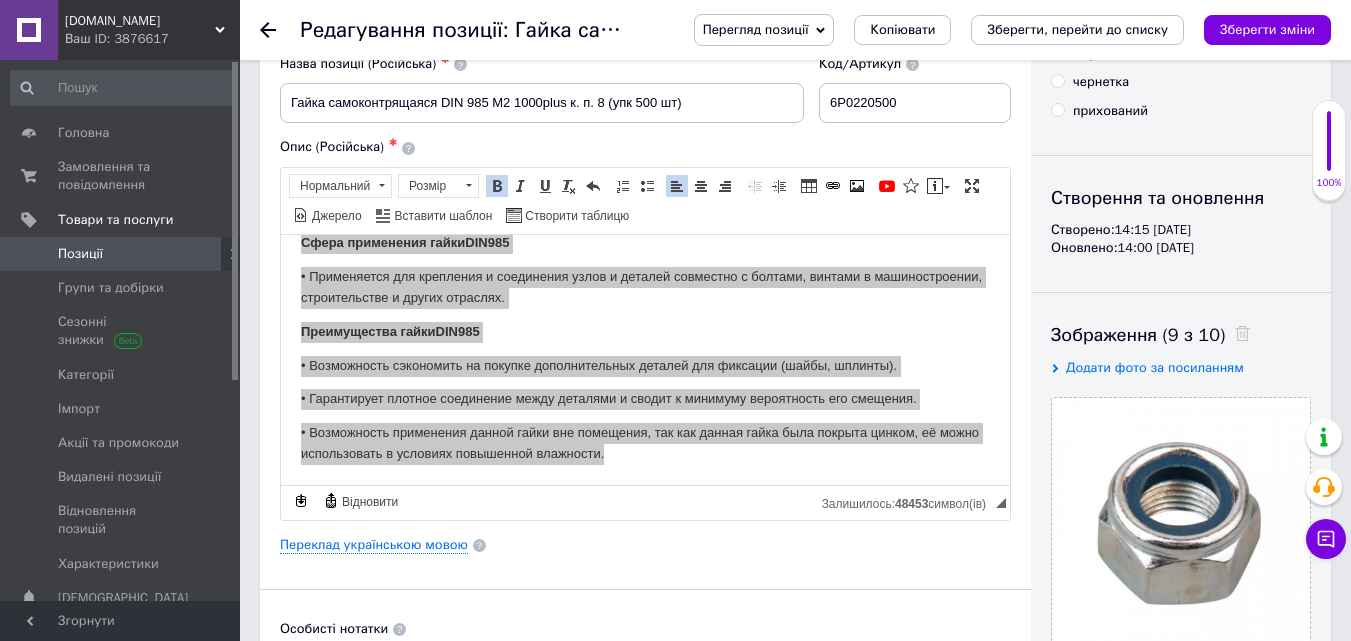 click on "Позиції" at bounding box center (123, 254) 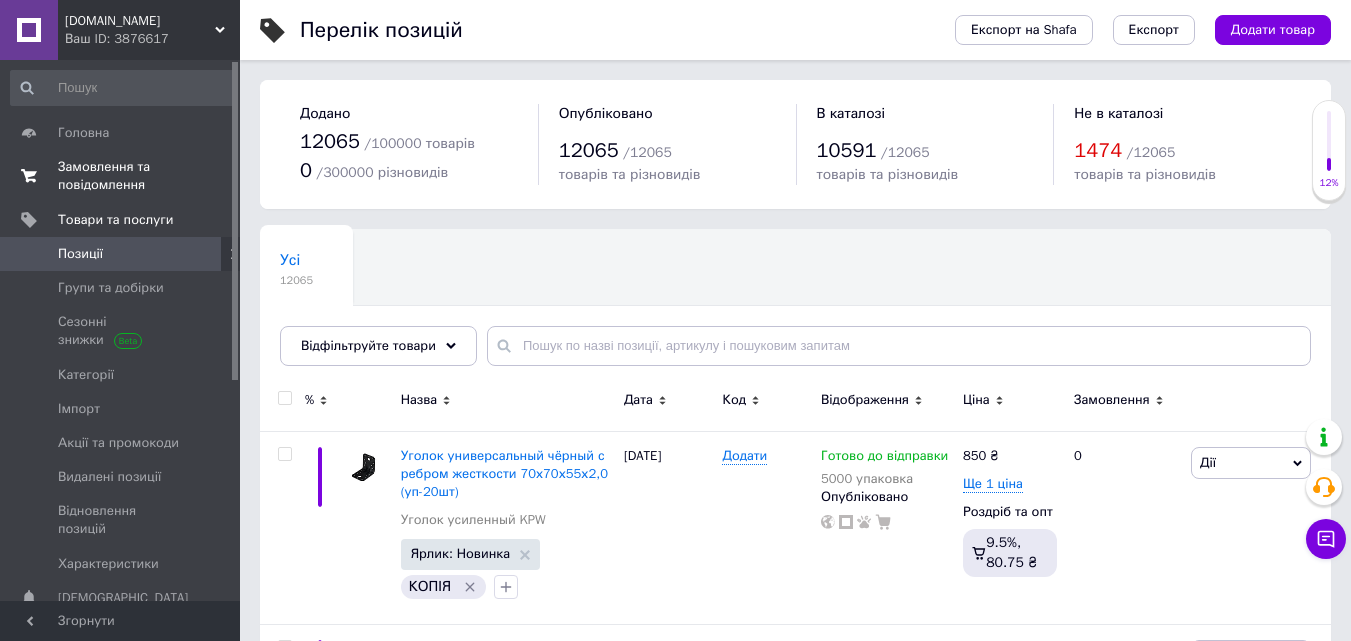 click on "Замовлення та повідомлення" at bounding box center [121, 176] 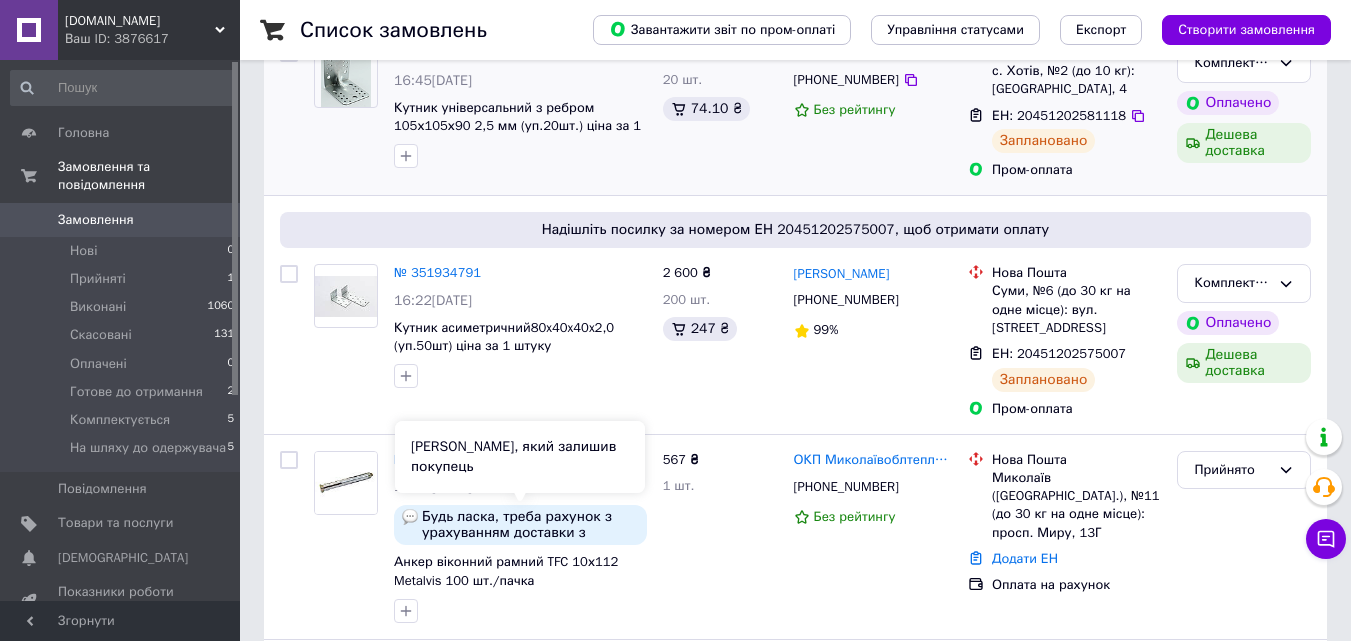 scroll, scrollTop: 0, scrollLeft: 0, axis: both 